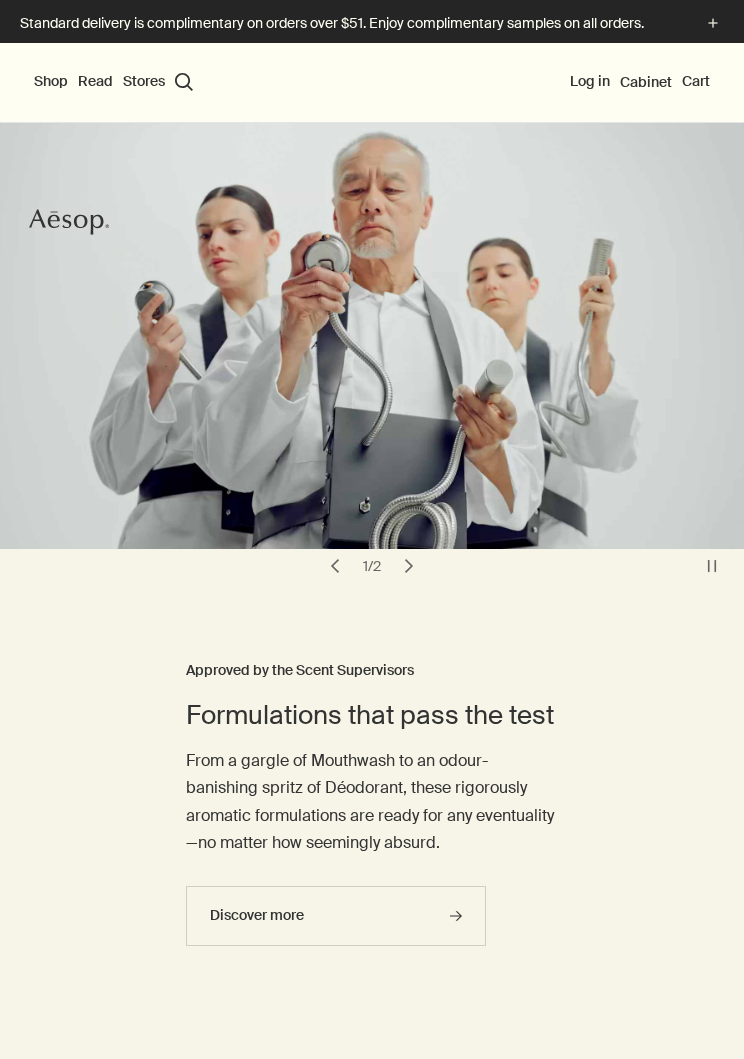 scroll, scrollTop: 0, scrollLeft: 0, axis: both 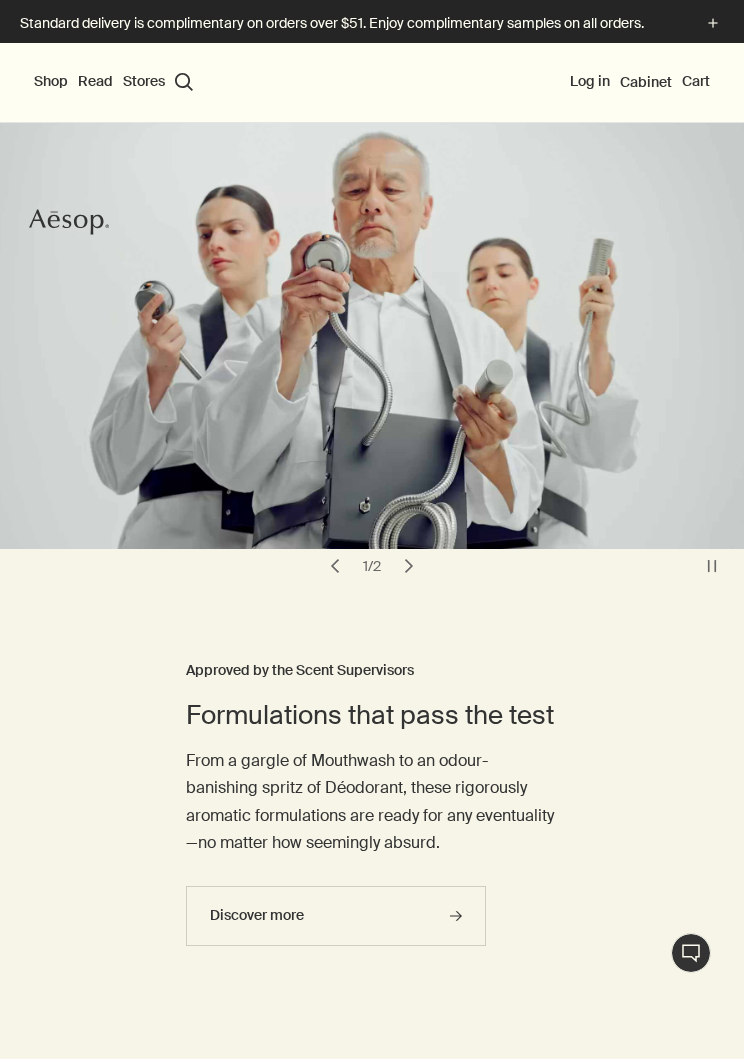 click on "Shop" at bounding box center (51, 82) 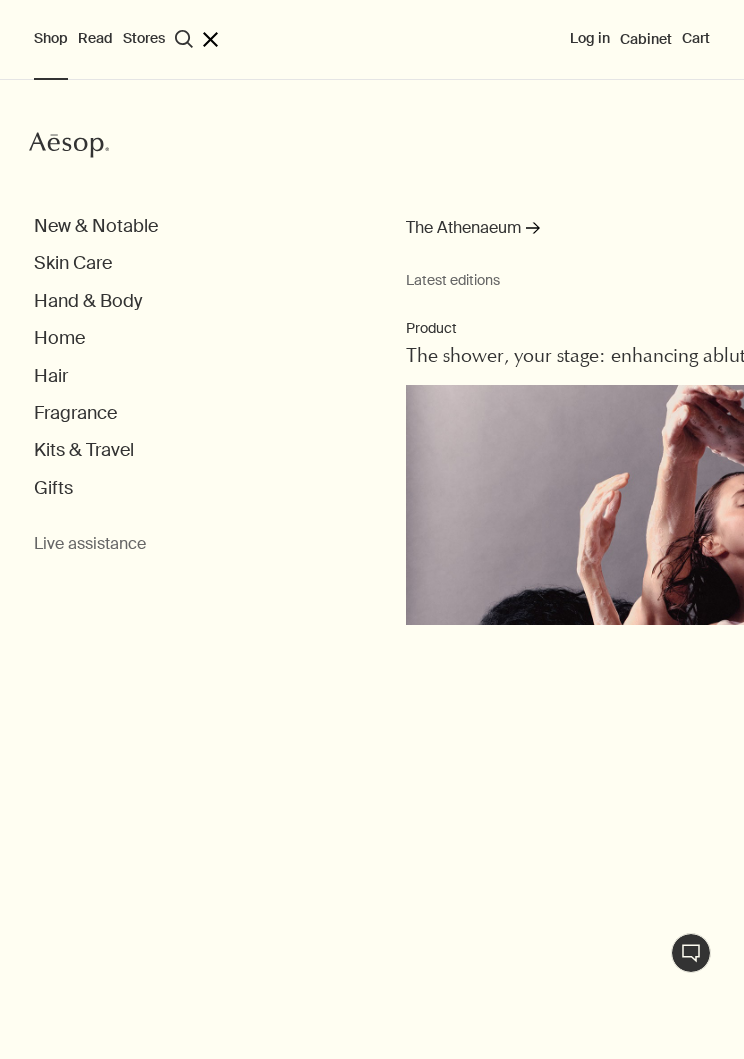 click on "Hand & Body" at bounding box center (88, 301) 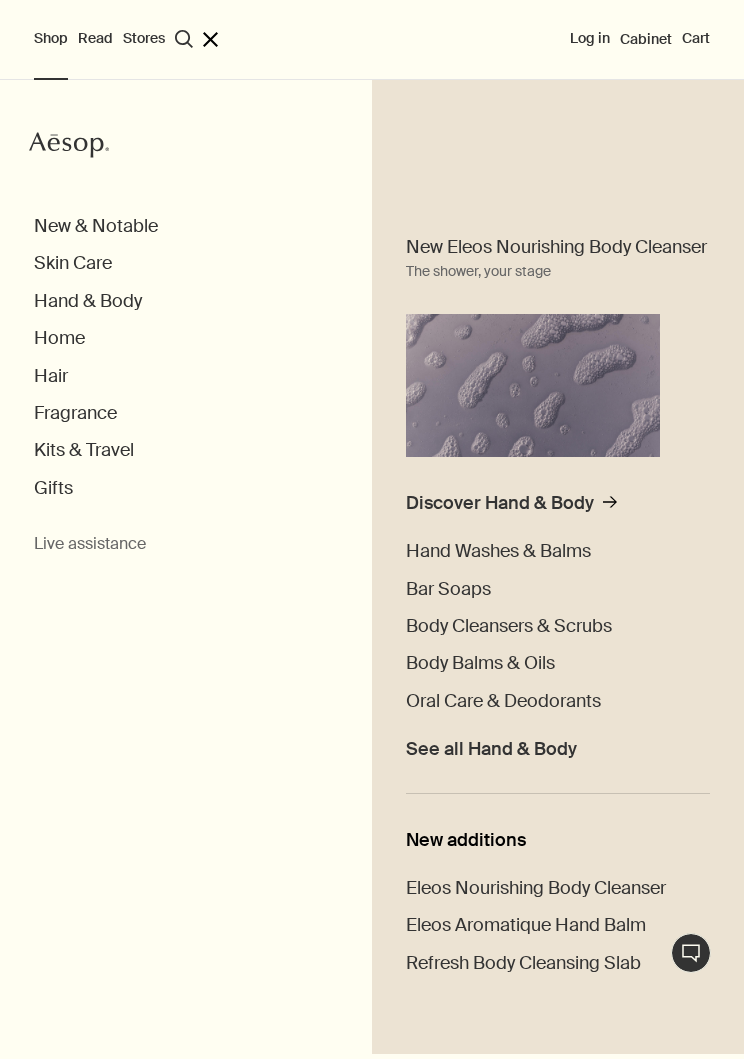 click on "Body Balms & Oils" at bounding box center (480, 663) 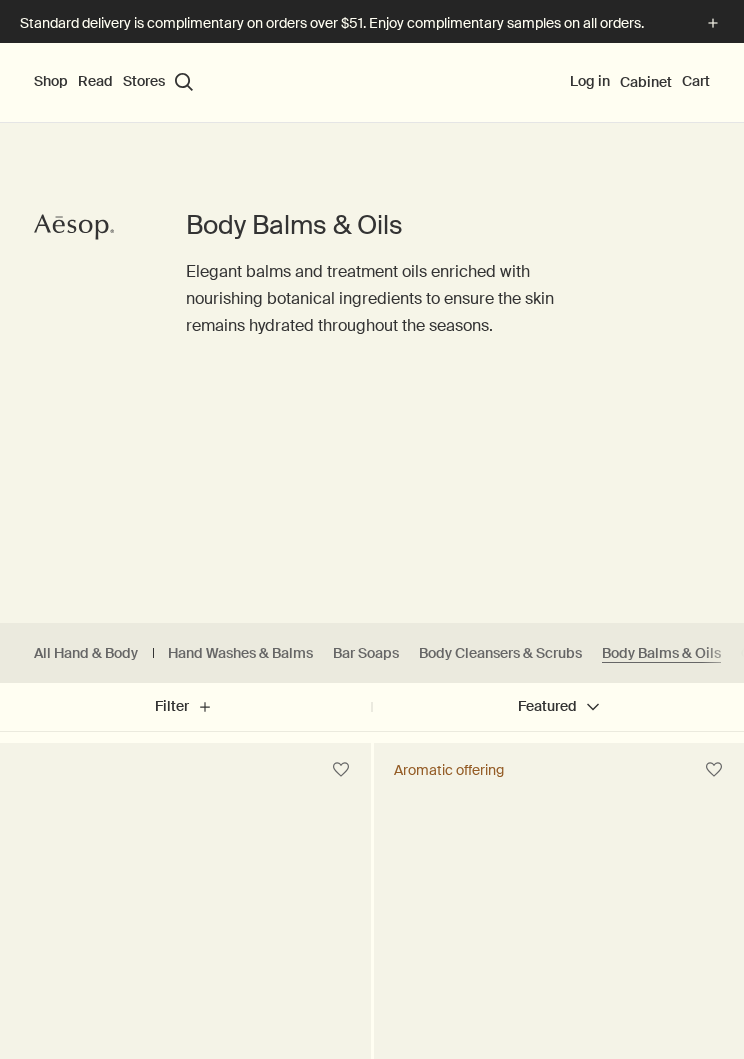 scroll, scrollTop: 0, scrollLeft: 0, axis: both 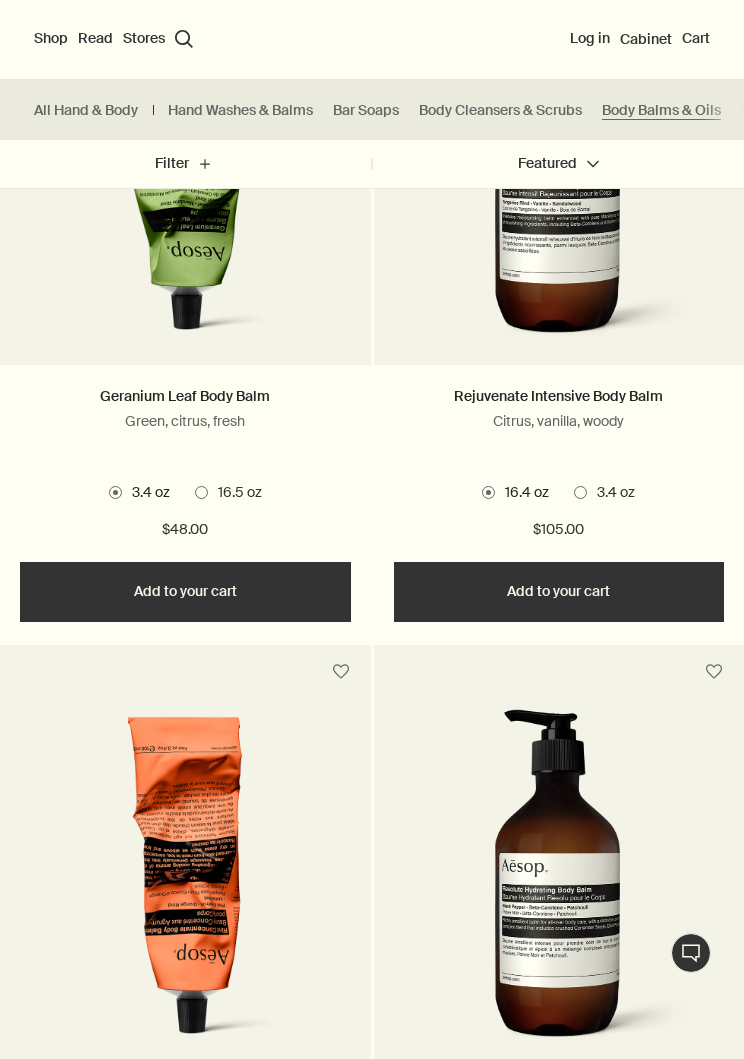 click on "Shop" at bounding box center [51, 39] 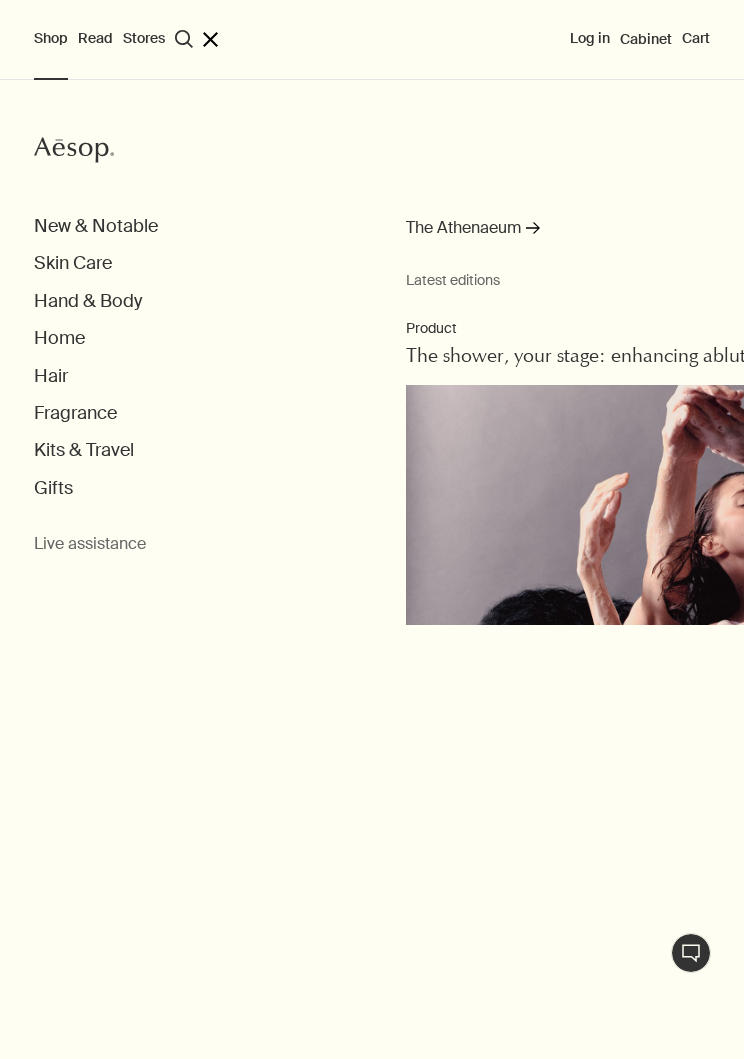 click on "Kits & Travel" at bounding box center [84, 450] 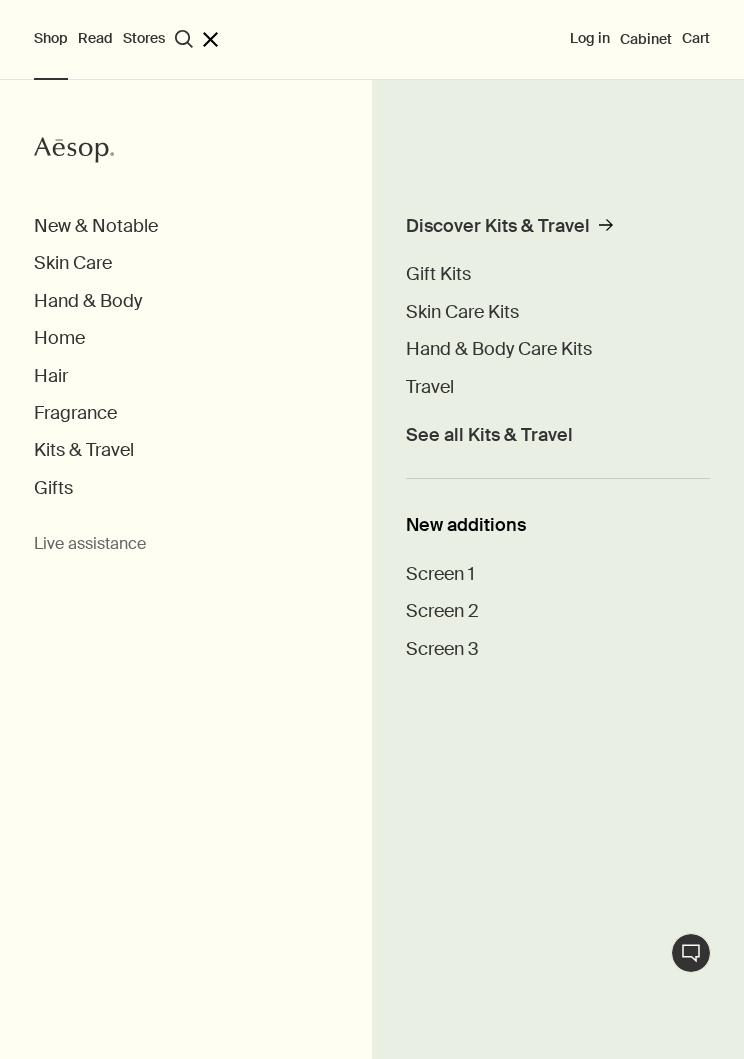 click on "See all Kits & Travel" at bounding box center (489, 435) 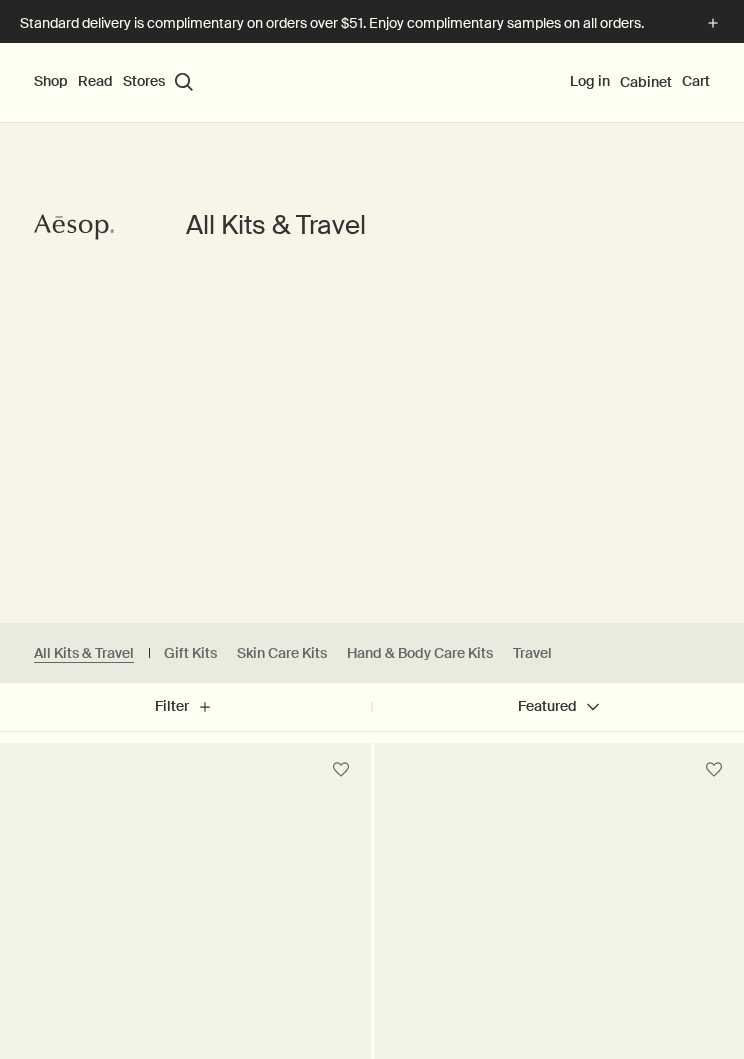 scroll, scrollTop: 0, scrollLeft: 0, axis: both 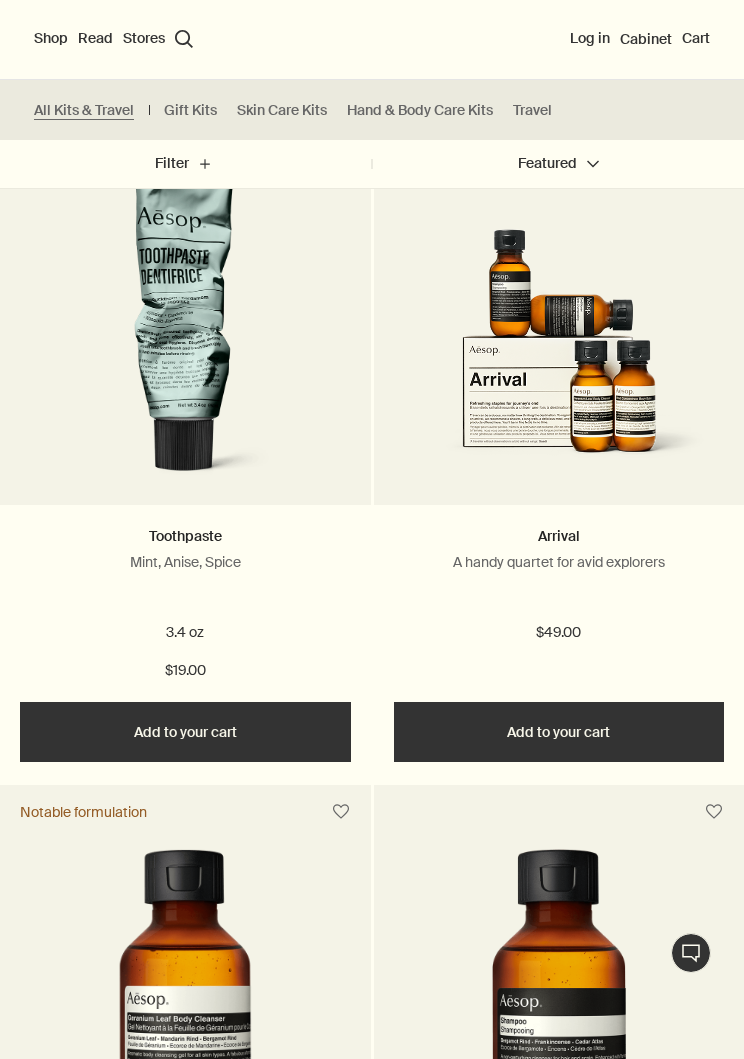 click on "Shop New & Notable [MEDICAL_DATA] Hand & Body Home Hair Fragrance Kits & Travel Gifts Live assistance Read About Our story Careers Foundation Contact us   rightUpArrow Philosophy Design Products Stores search Search Log in Cabinet Cart" at bounding box center (372, 40) 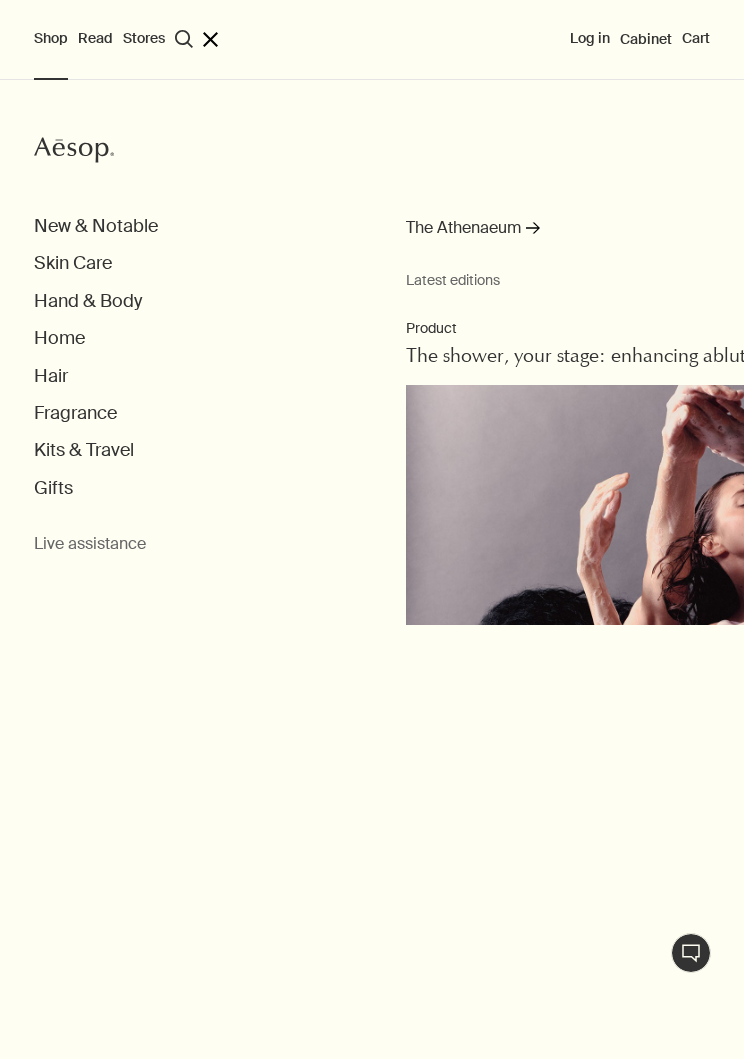 click on "Skin Care" at bounding box center (73, 263) 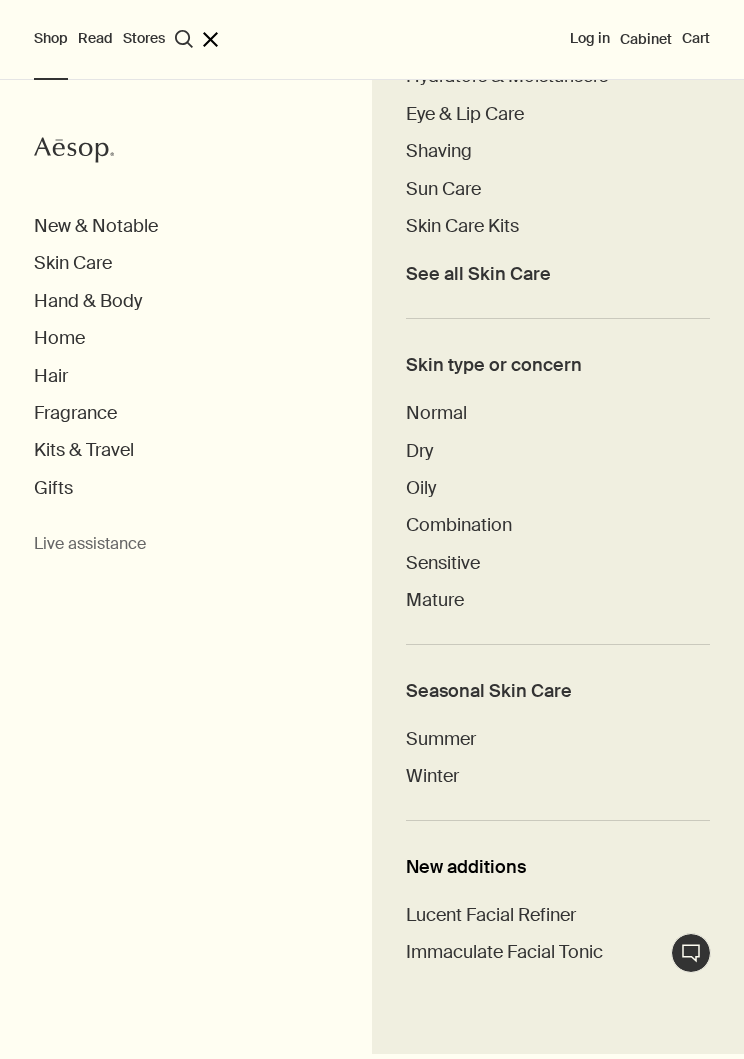 scroll, scrollTop: 587, scrollLeft: 0, axis: vertical 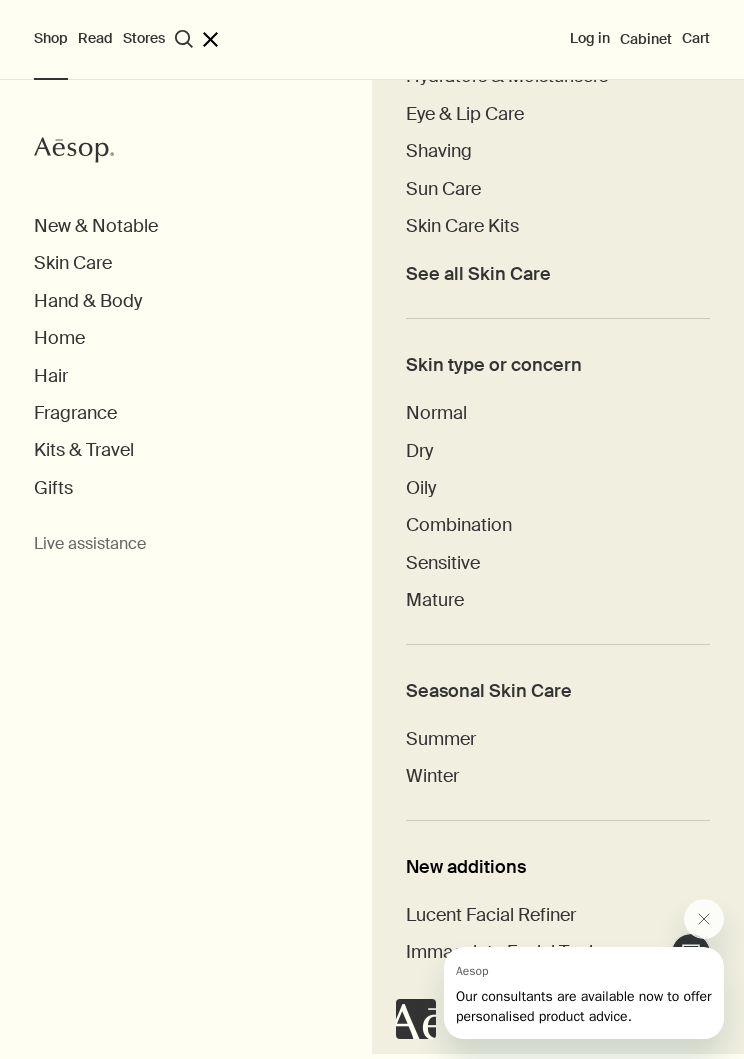 click on "Combination" at bounding box center [459, 525] 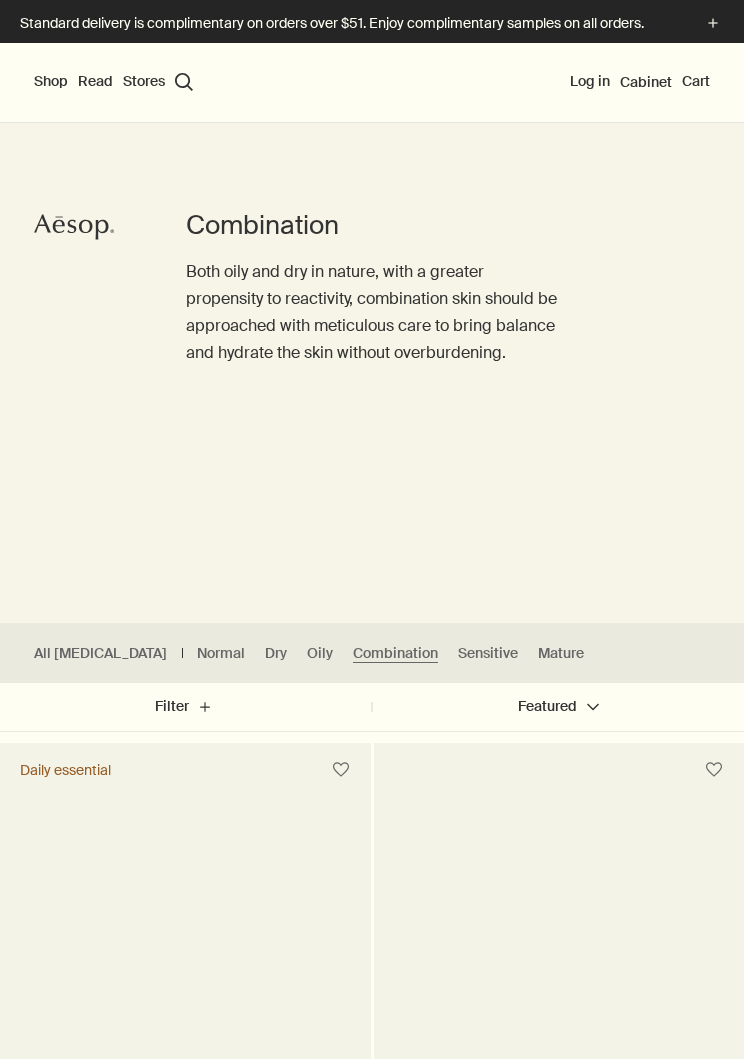 scroll, scrollTop: 0, scrollLeft: 0, axis: both 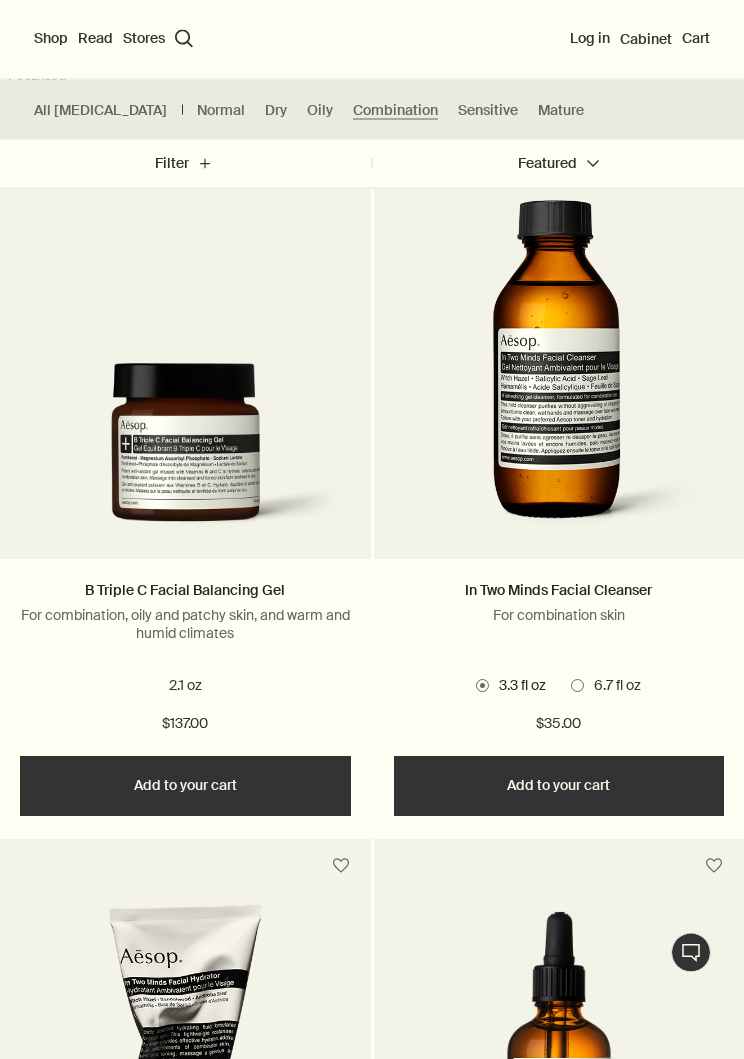 click on "B Triple C Facial Balancing Gel" at bounding box center [185, 591] 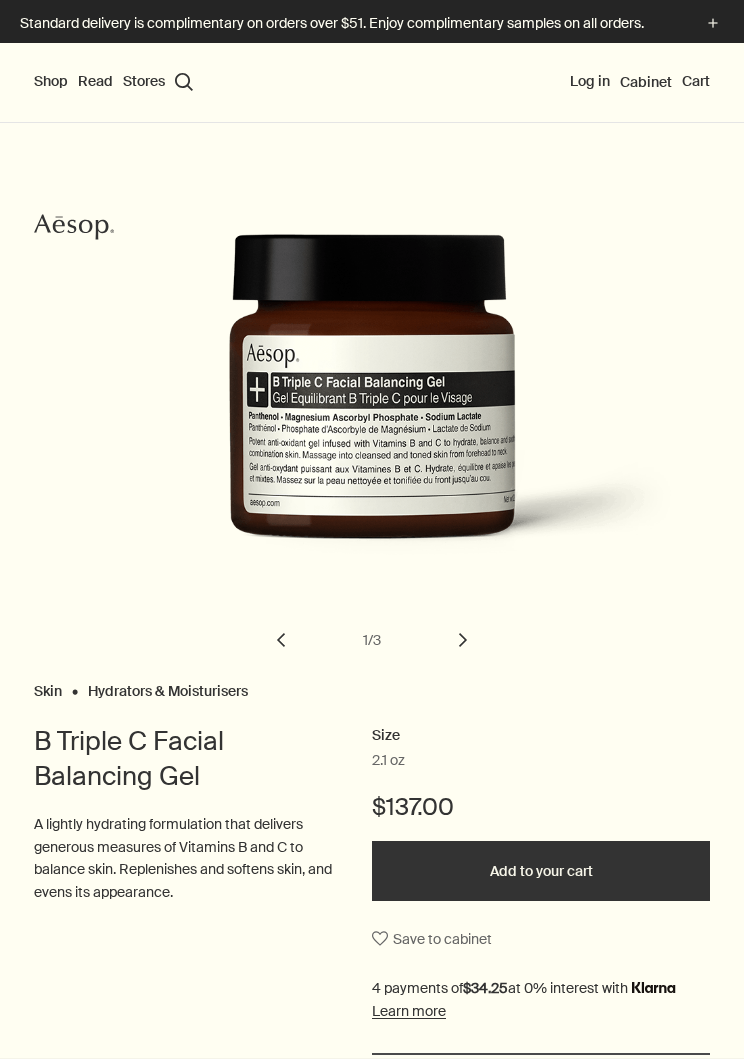 scroll, scrollTop: 0, scrollLeft: 0, axis: both 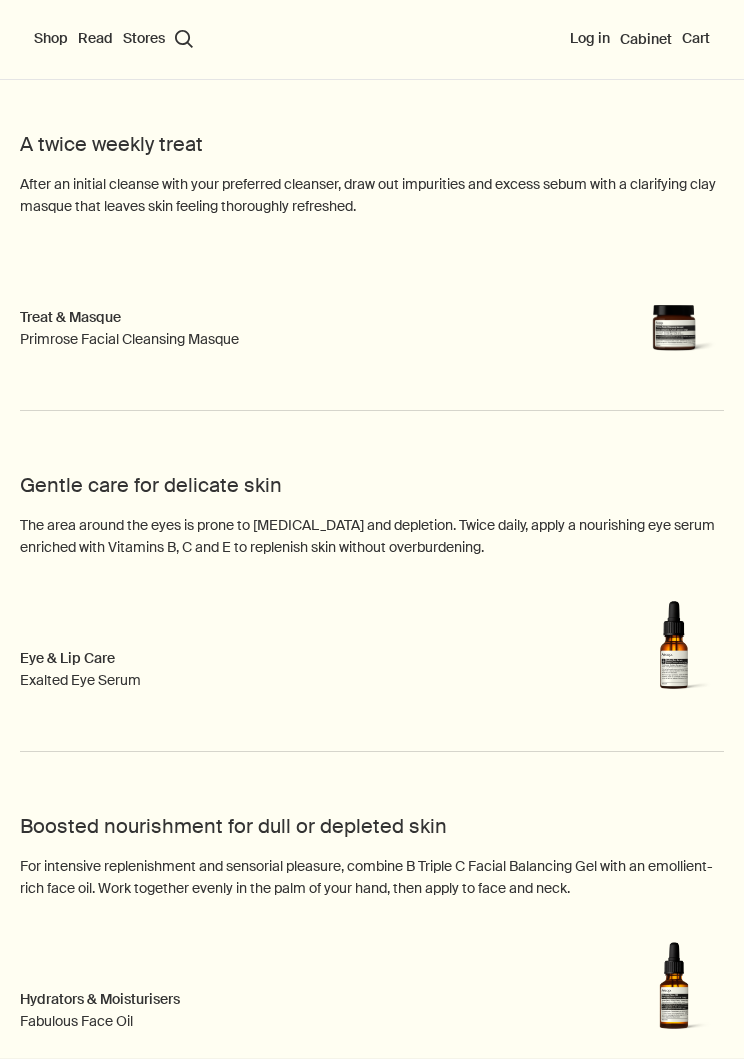 click on "Shop" at bounding box center (51, 39) 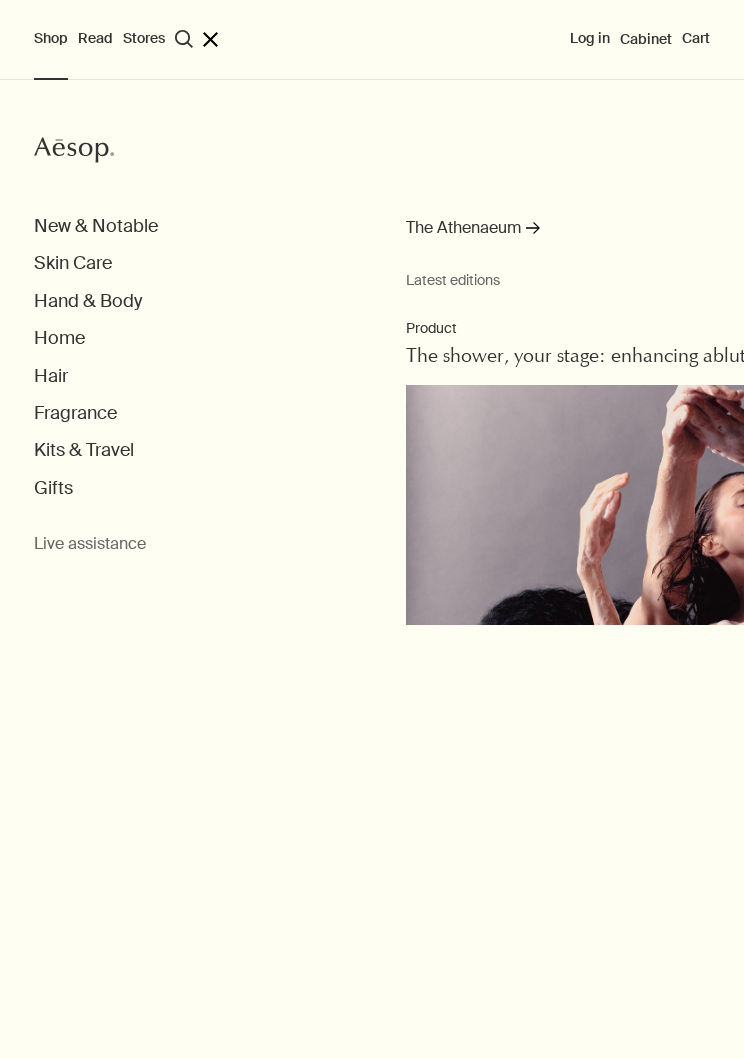 click on "Kits & Travel" at bounding box center (84, 450) 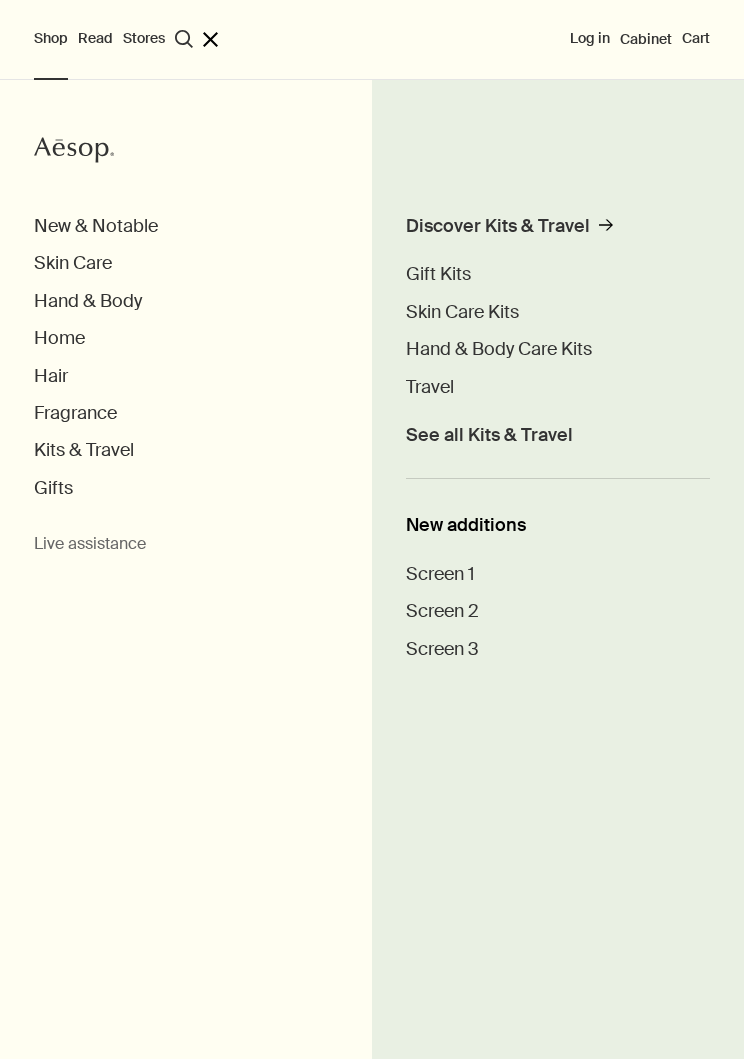 click on "Hand & Body" at bounding box center [88, 301] 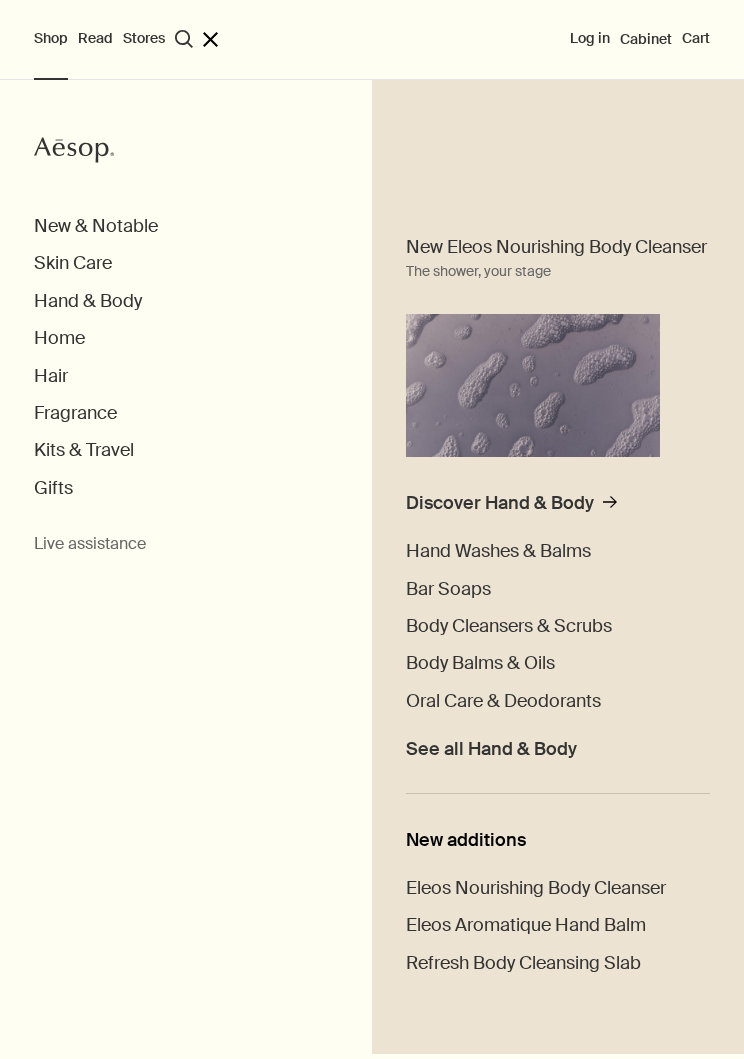 click on "Skin Care" at bounding box center [73, 263] 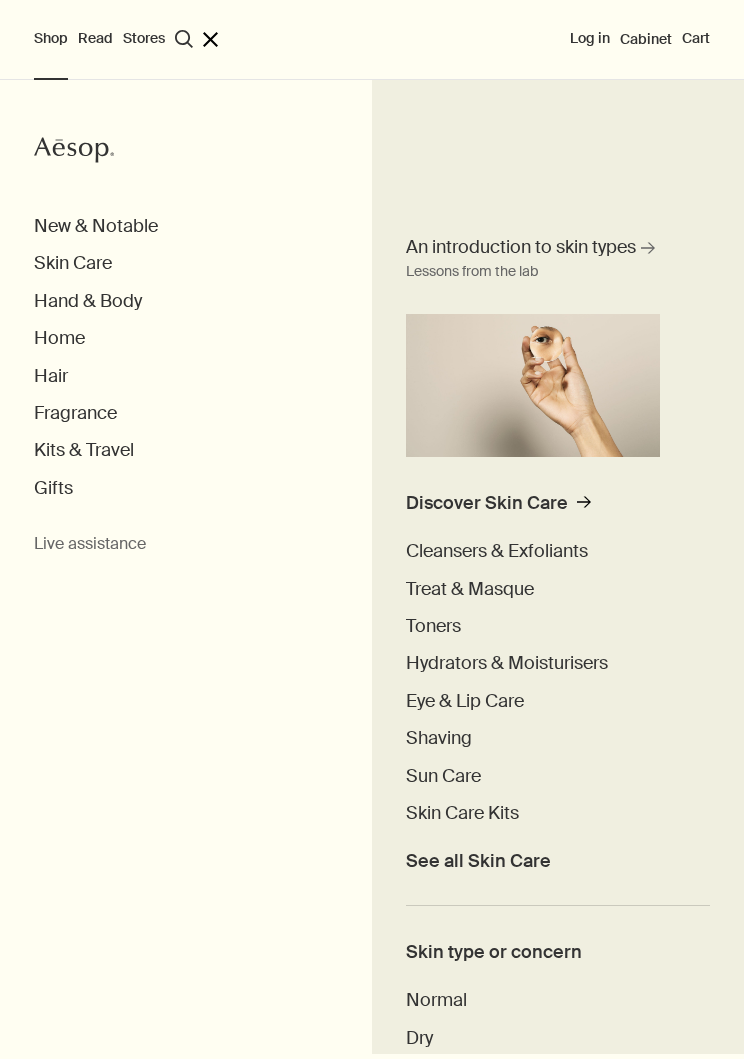 scroll, scrollTop: 0, scrollLeft: 0, axis: both 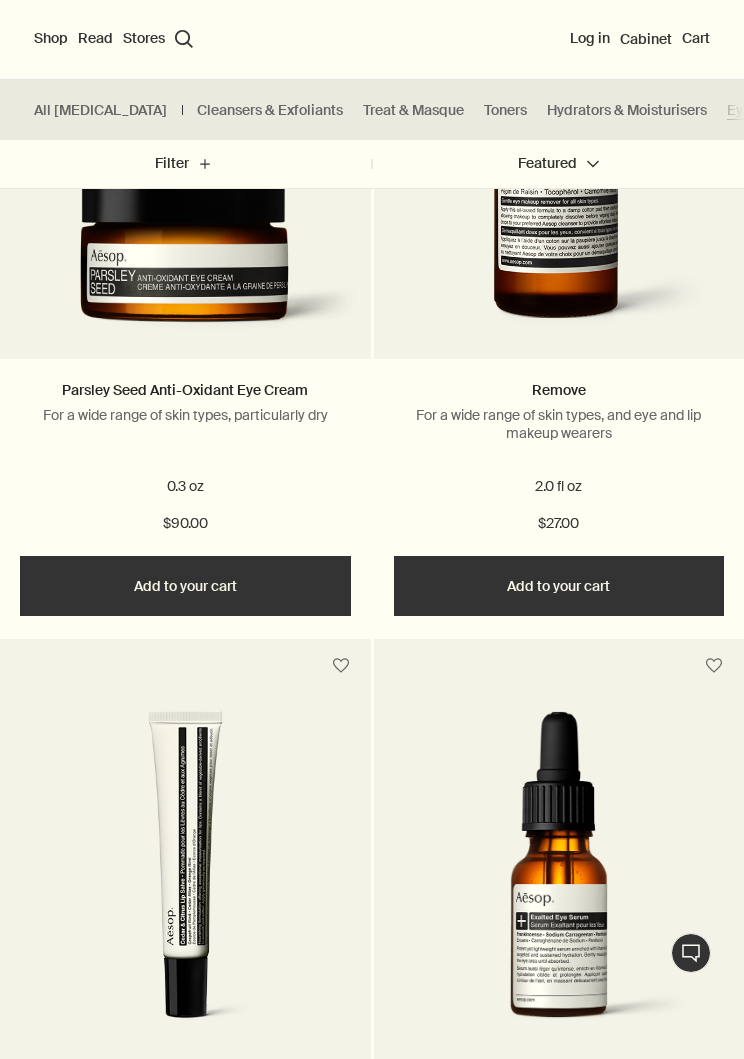 click on "Shop" at bounding box center [51, 39] 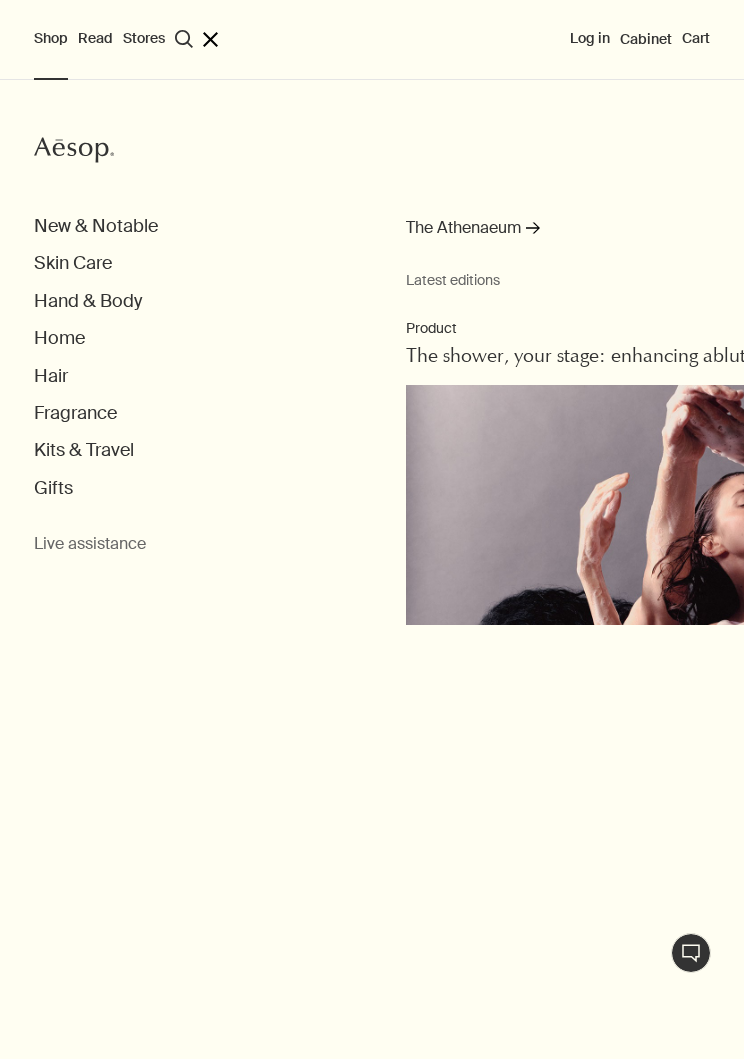click on "Hair" at bounding box center (51, 376) 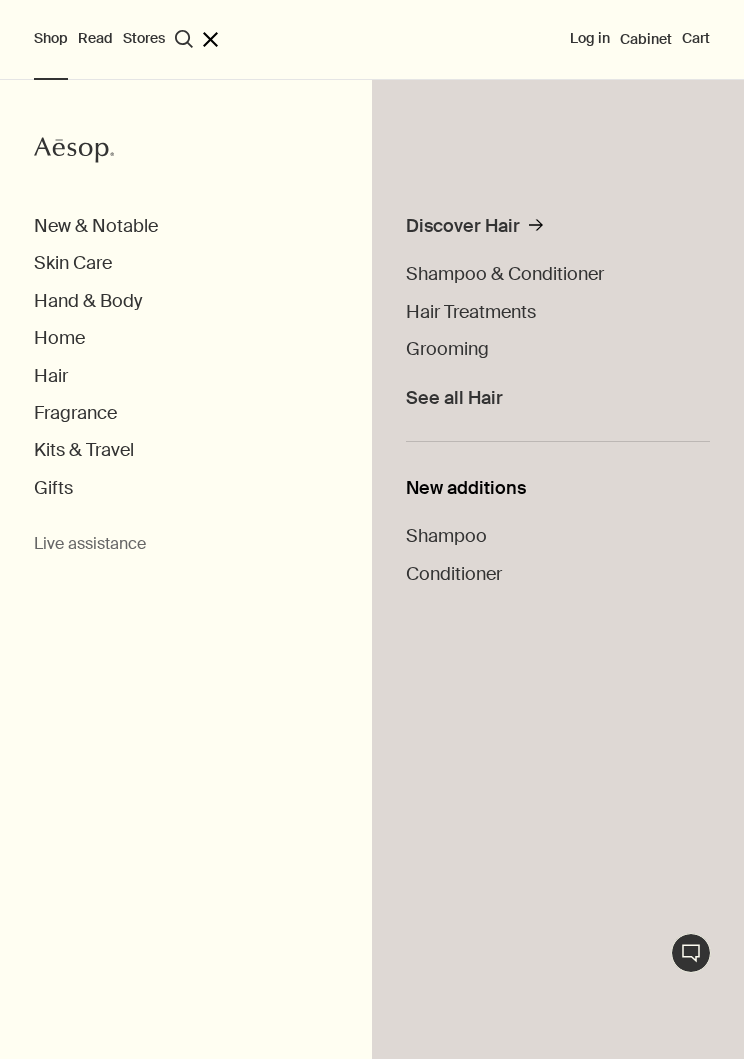 click on "Shampoo & Conditioner" at bounding box center [505, 274] 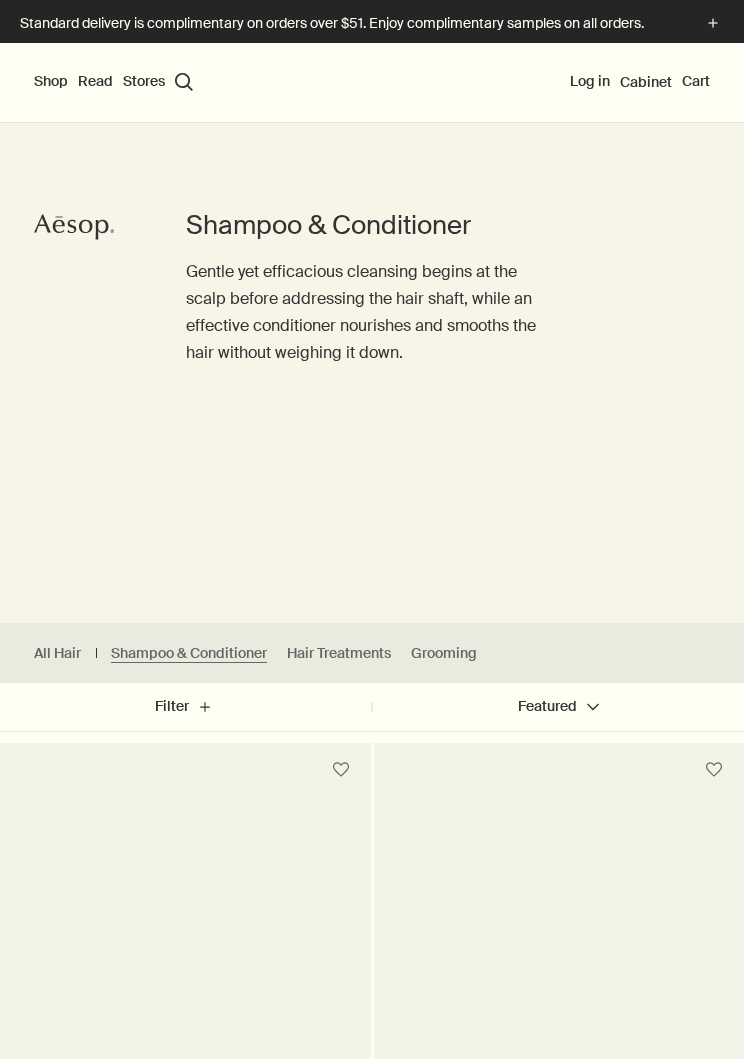 scroll, scrollTop: 0, scrollLeft: 0, axis: both 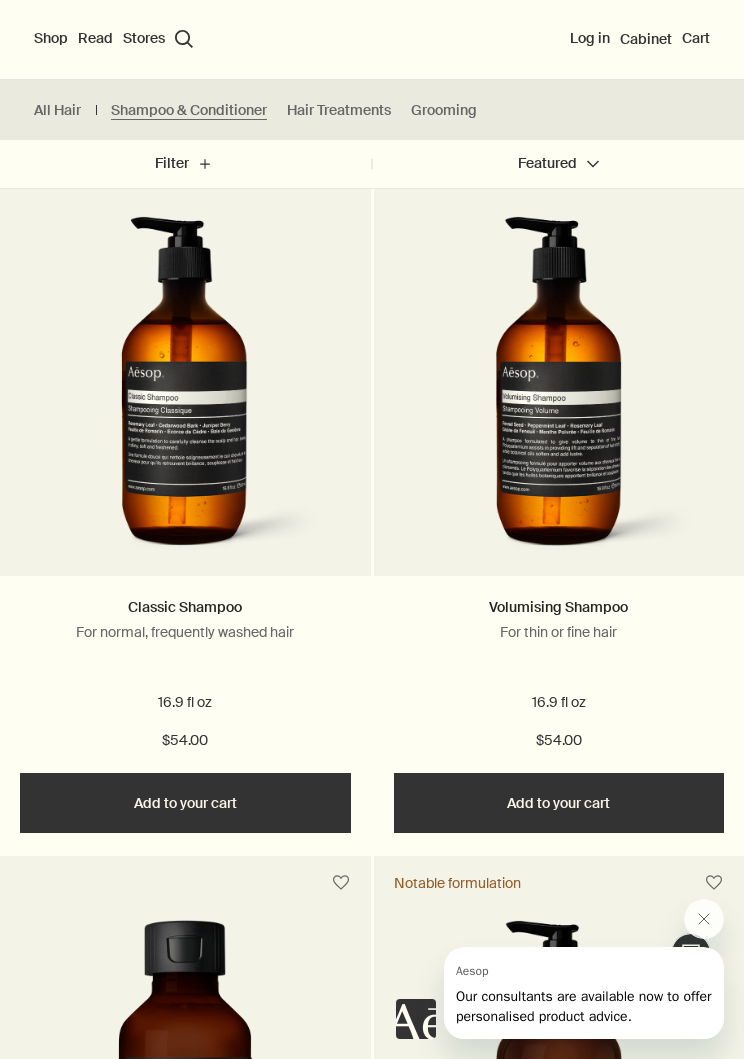 click on "Volumising Shampoo" at bounding box center (558, 607) 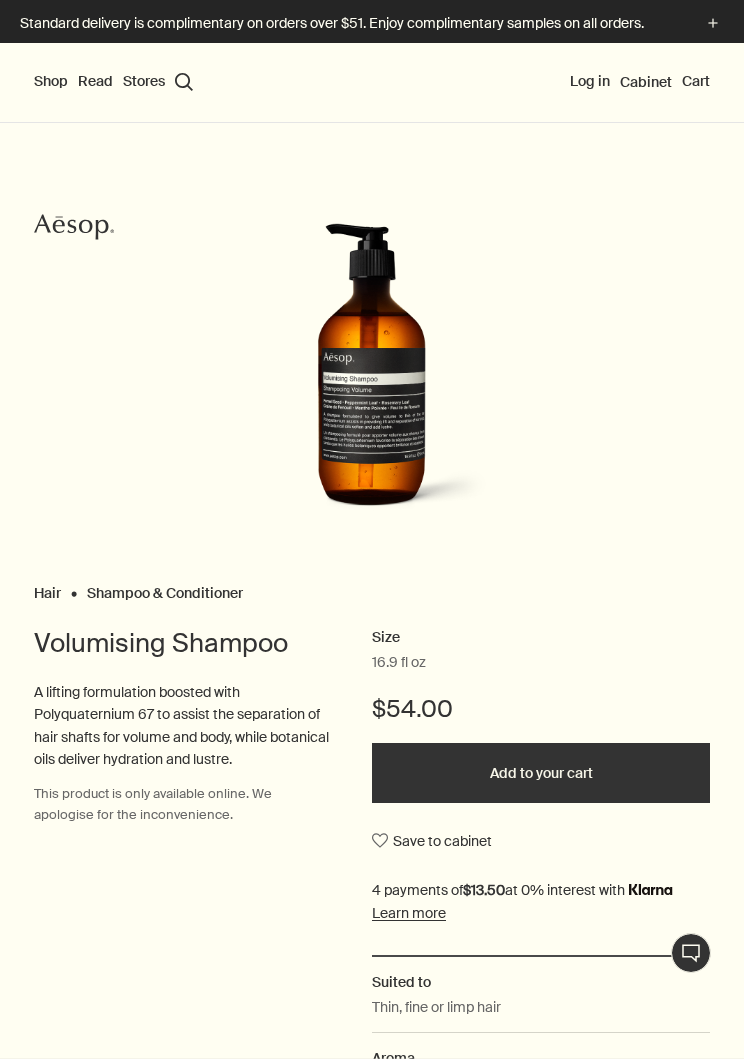 scroll, scrollTop: 0, scrollLeft: 0, axis: both 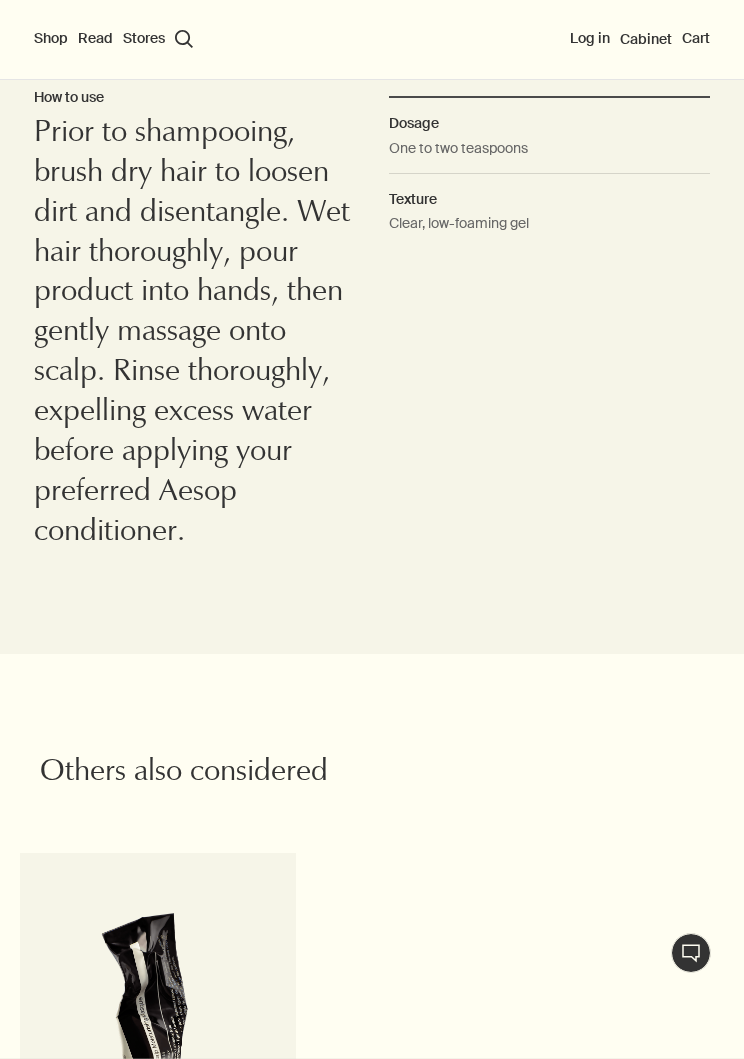 click on "Shop" at bounding box center (51, 39) 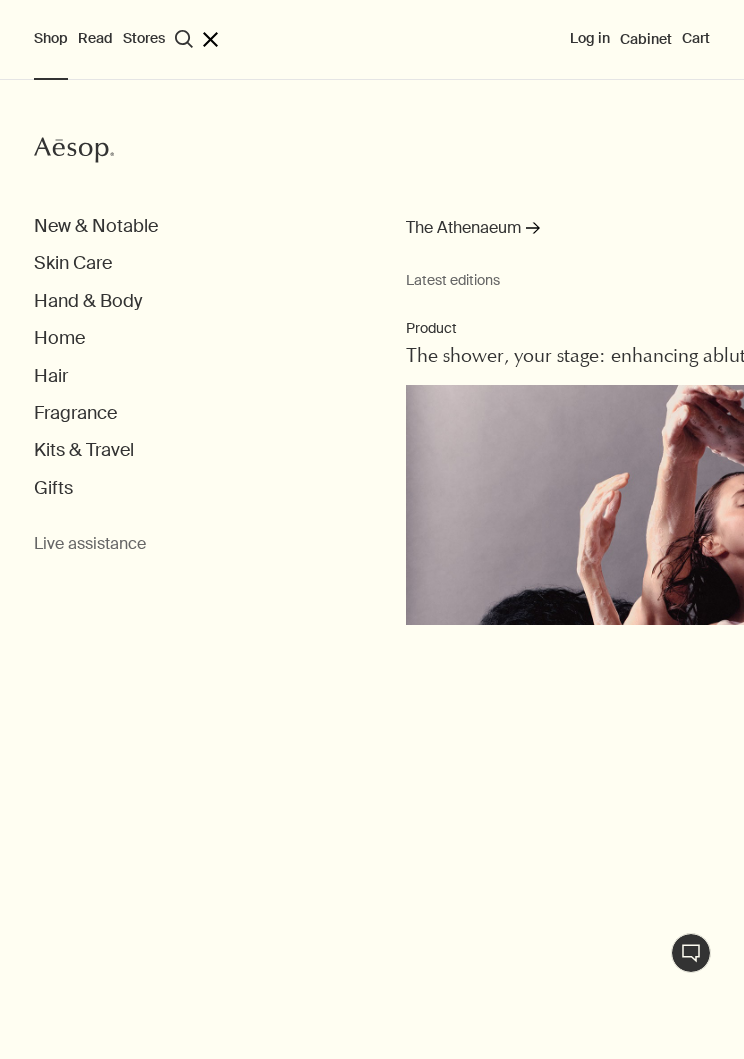 click on "Hair" at bounding box center (51, 376) 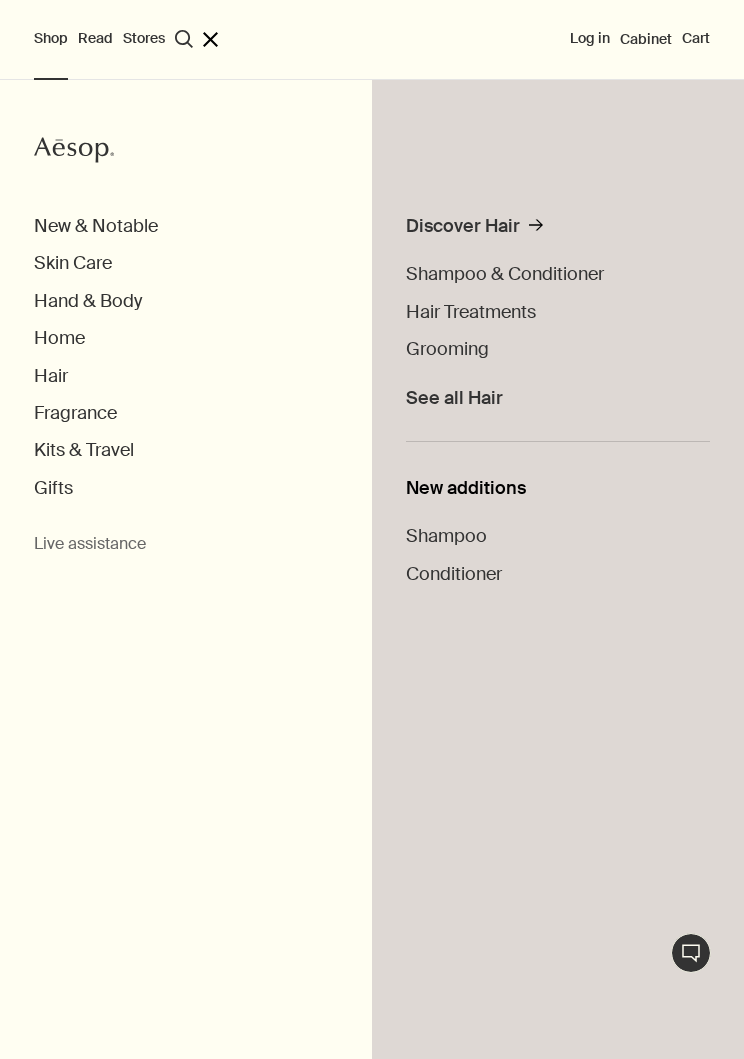 click on "Hair Treatments" at bounding box center (471, 312) 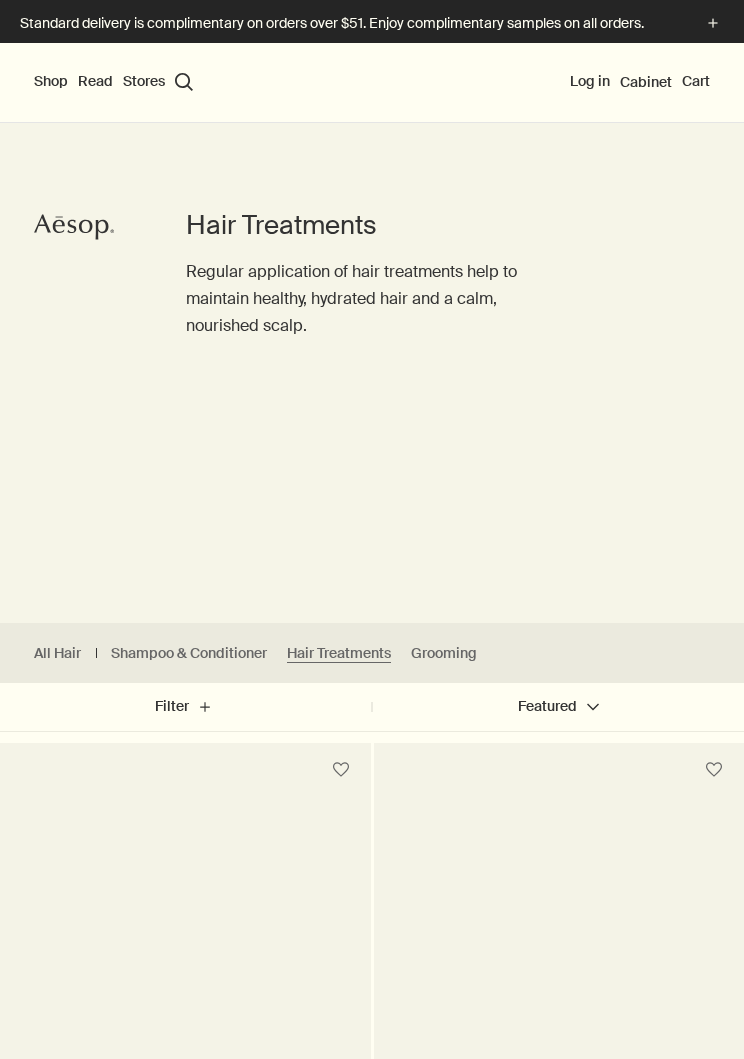 scroll, scrollTop: 0, scrollLeft: 0, axis: both 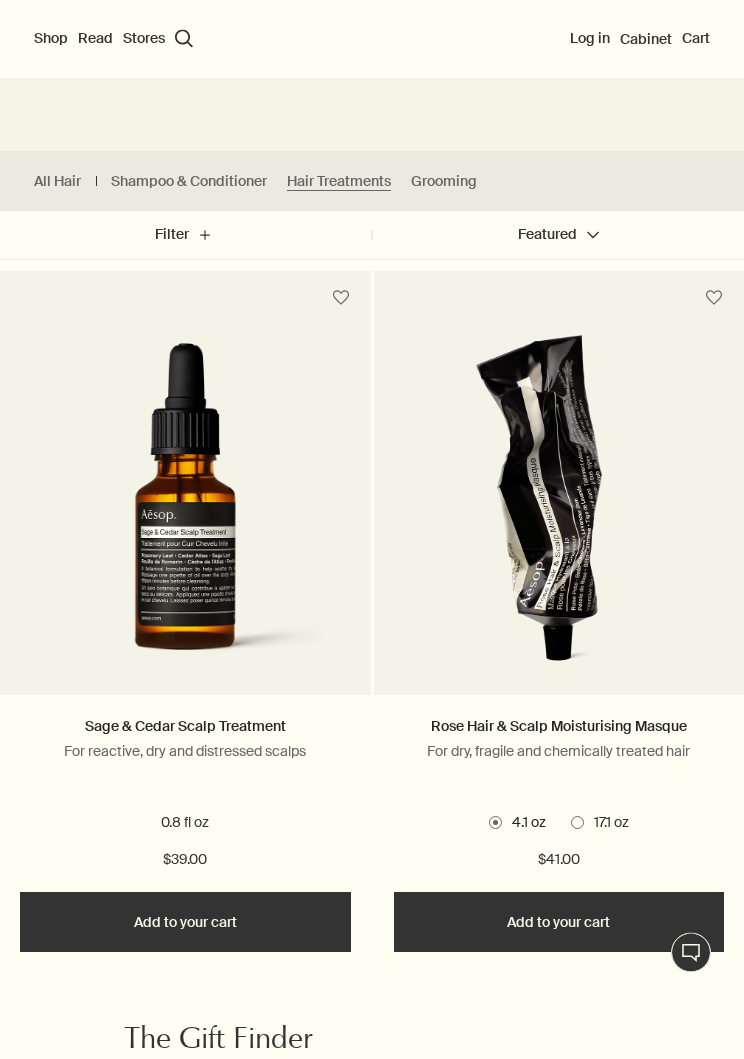 click on "Sage & Cedar Scalp Treatment" at bounding box center [185, 727] 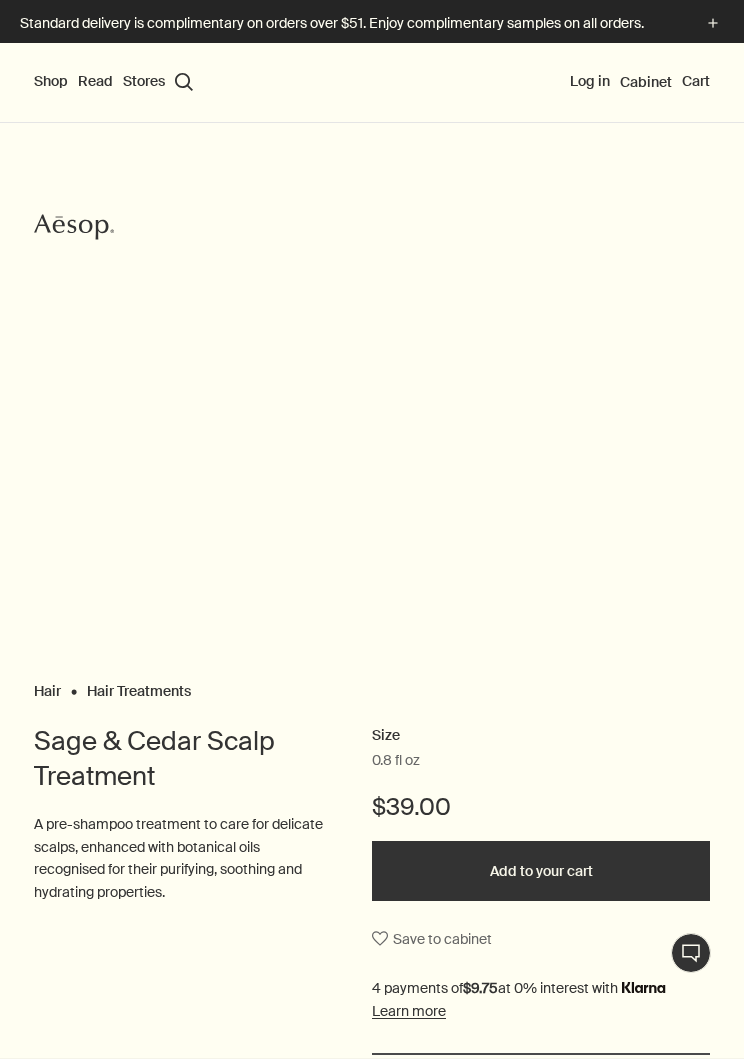 scroll, scrollTop: 0, scrollLeft: 0, axis: both 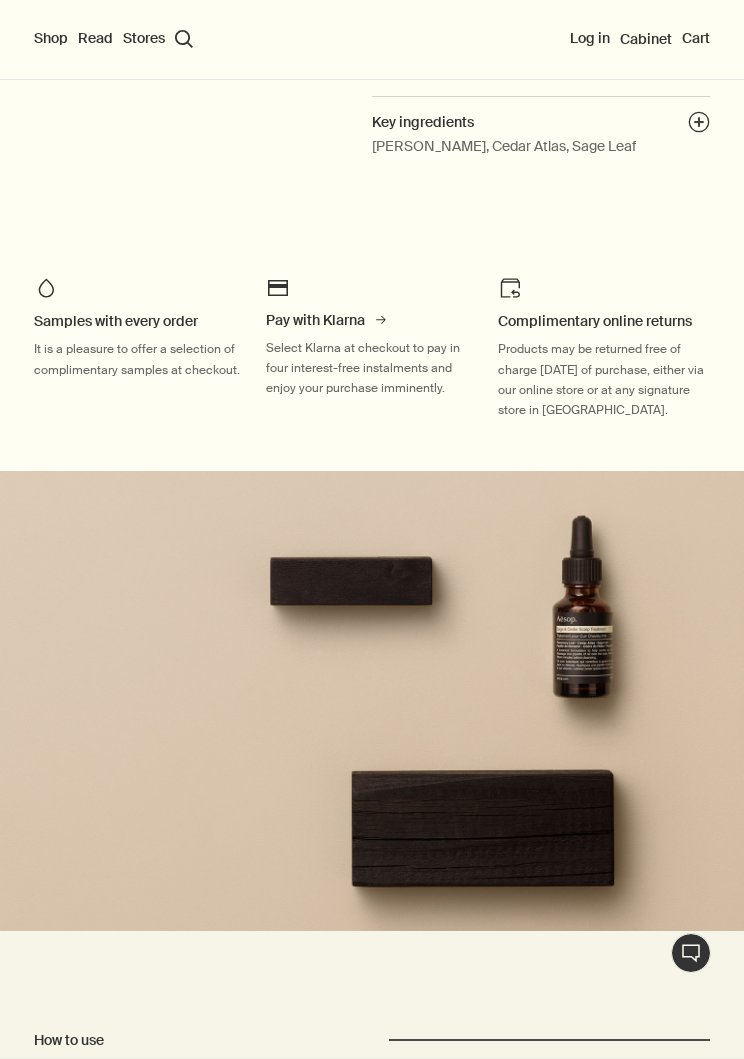 click on "Shop" at bounding box center (51, 39) 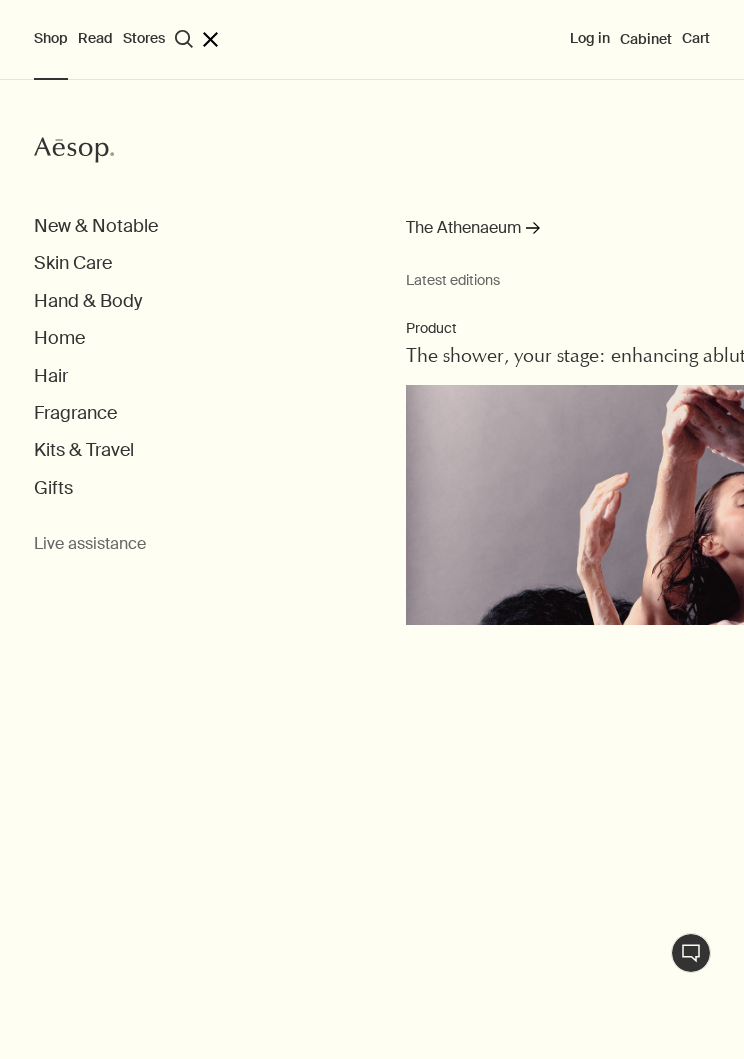 click on "Kits & Travel" at bounding box center (84, 450) 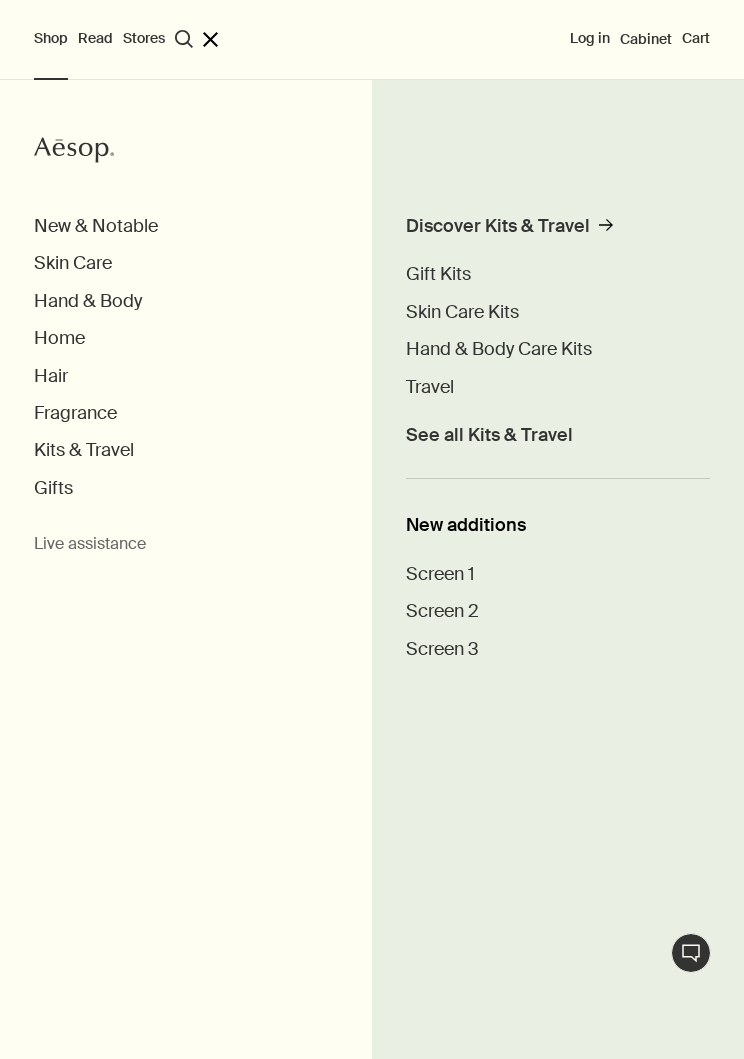 click on "Travel" at bounding box center [430, 387] 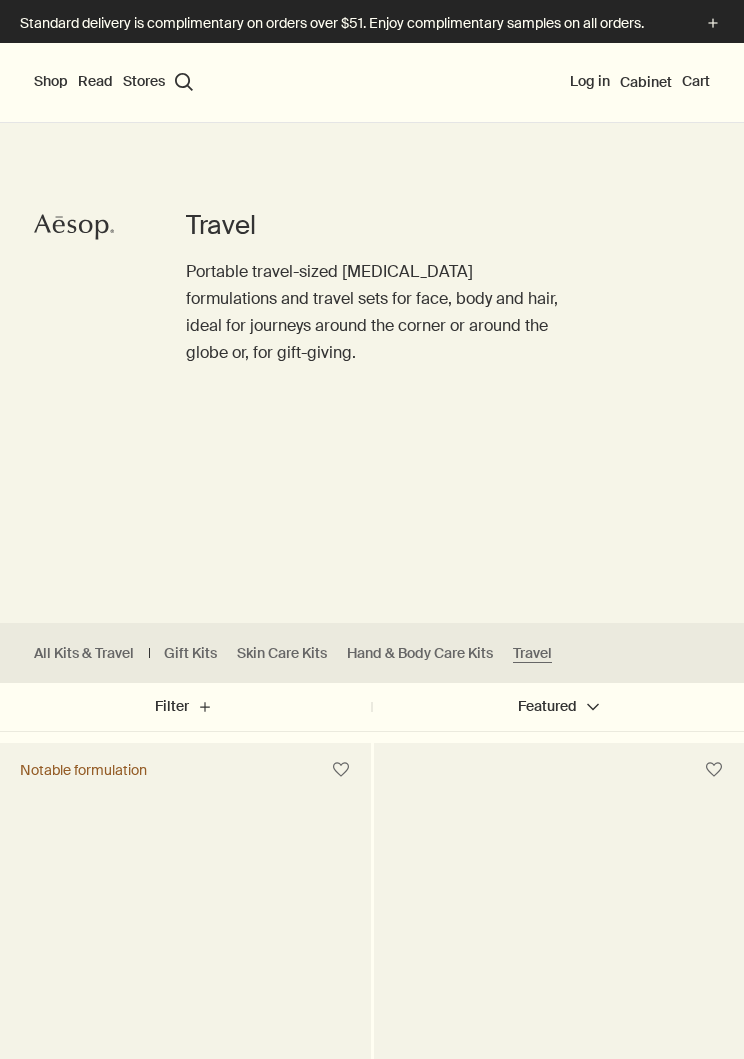 scroll, scrollTop: 0, scrollLeft: 0, axis: both 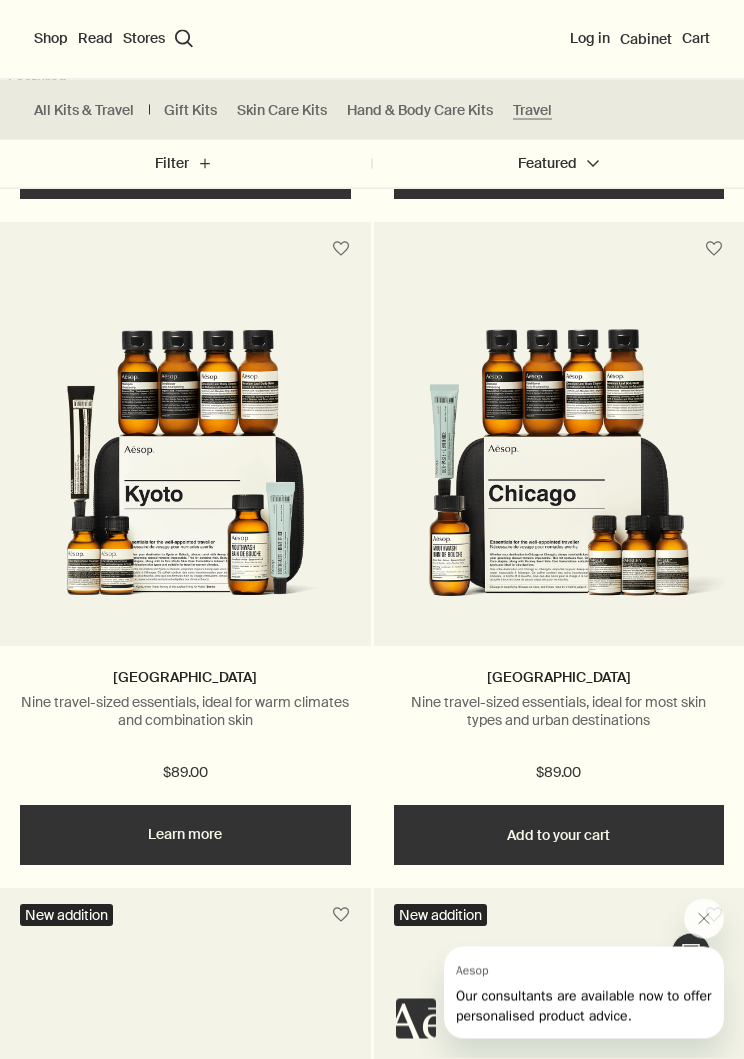 click on "Nine travel-sized essentials, ideal for most skin types and urban destinations" at bounding box center (559, 712) 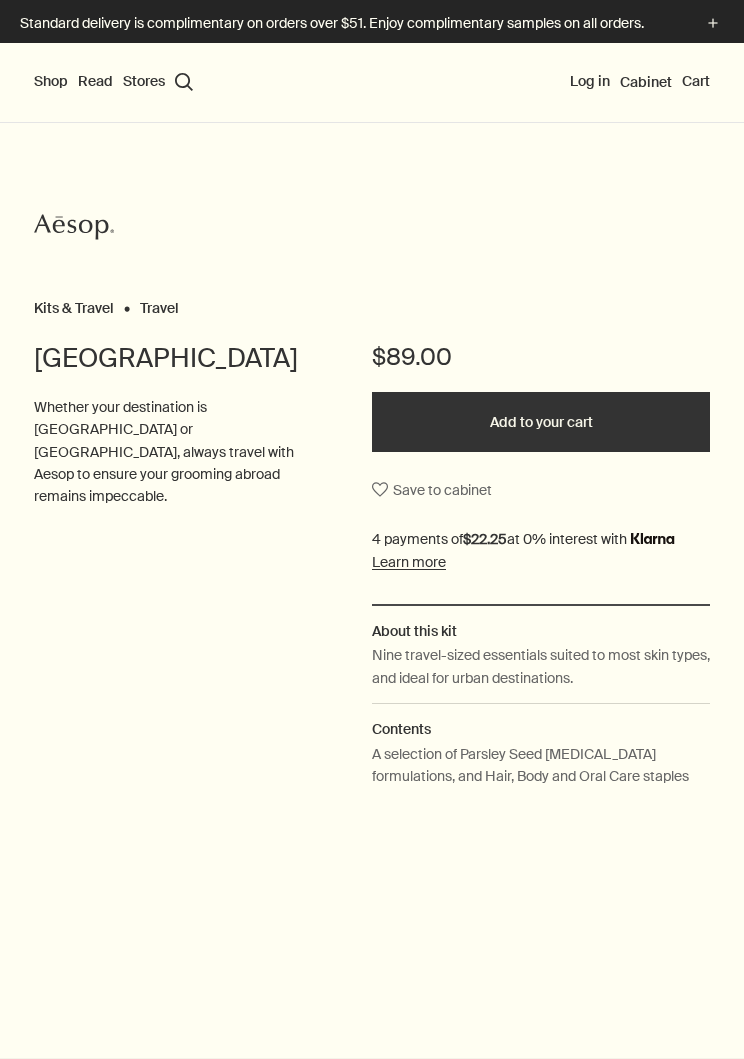 scroll, scrollTop: 0, scrollLeft: 0, axis: both 